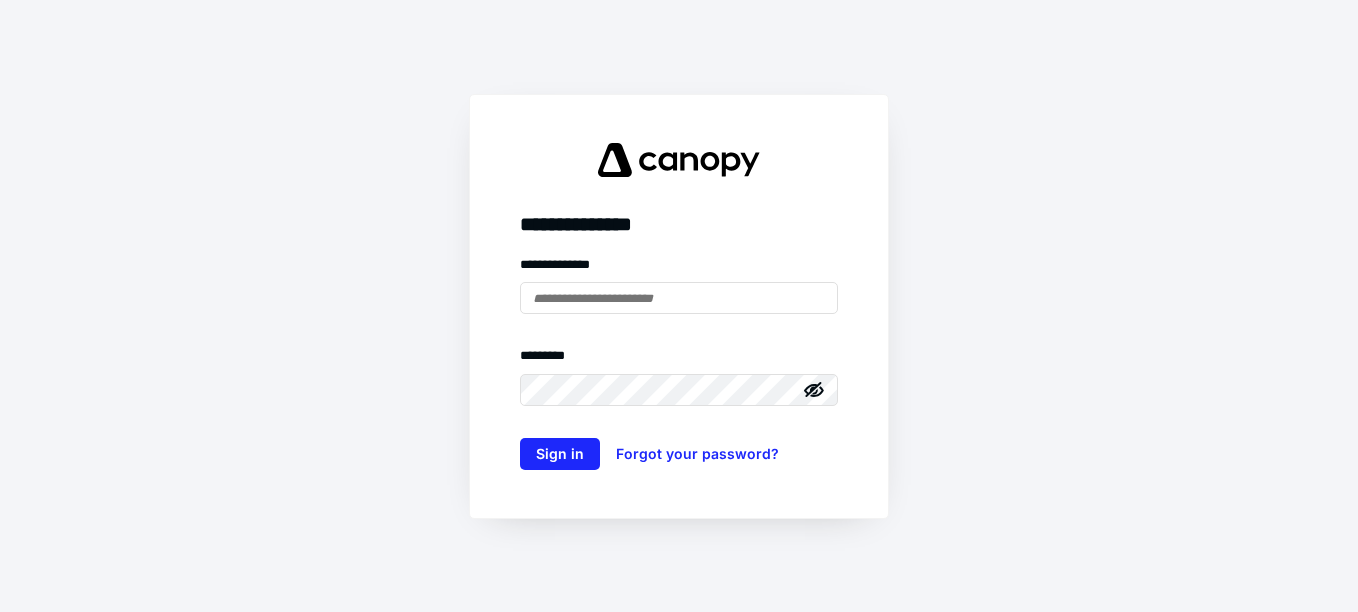 scroll, scrollTop: 0, scrollLeft: 0, axis: both 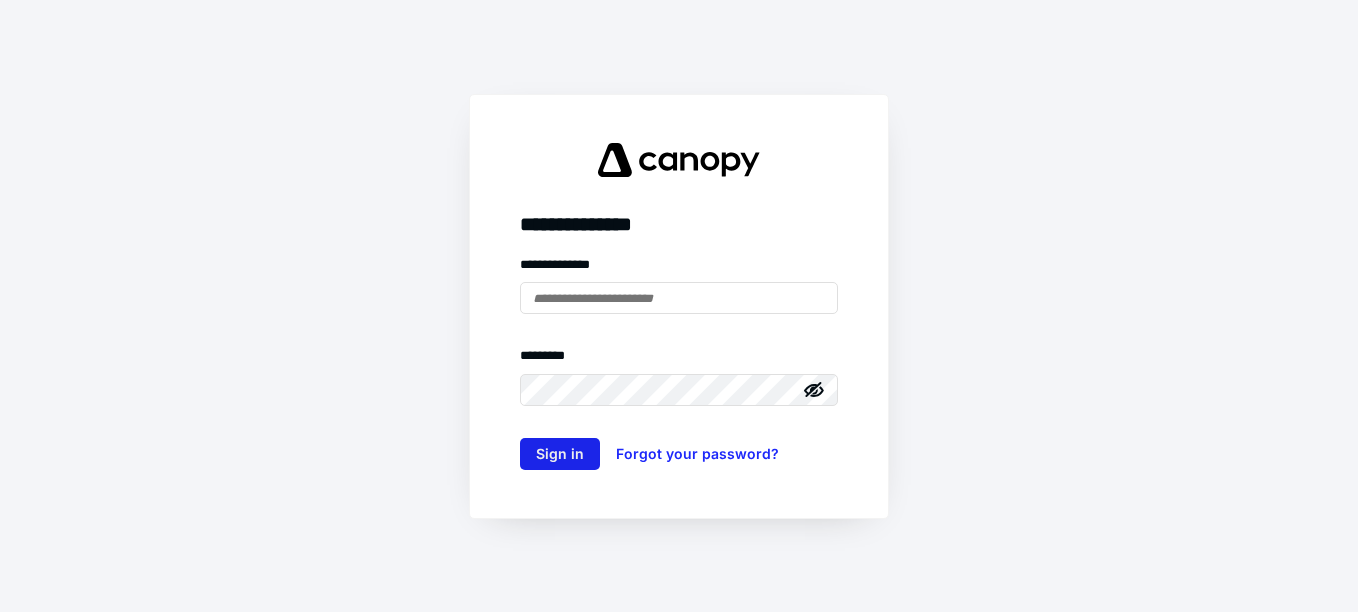 type on "**********" 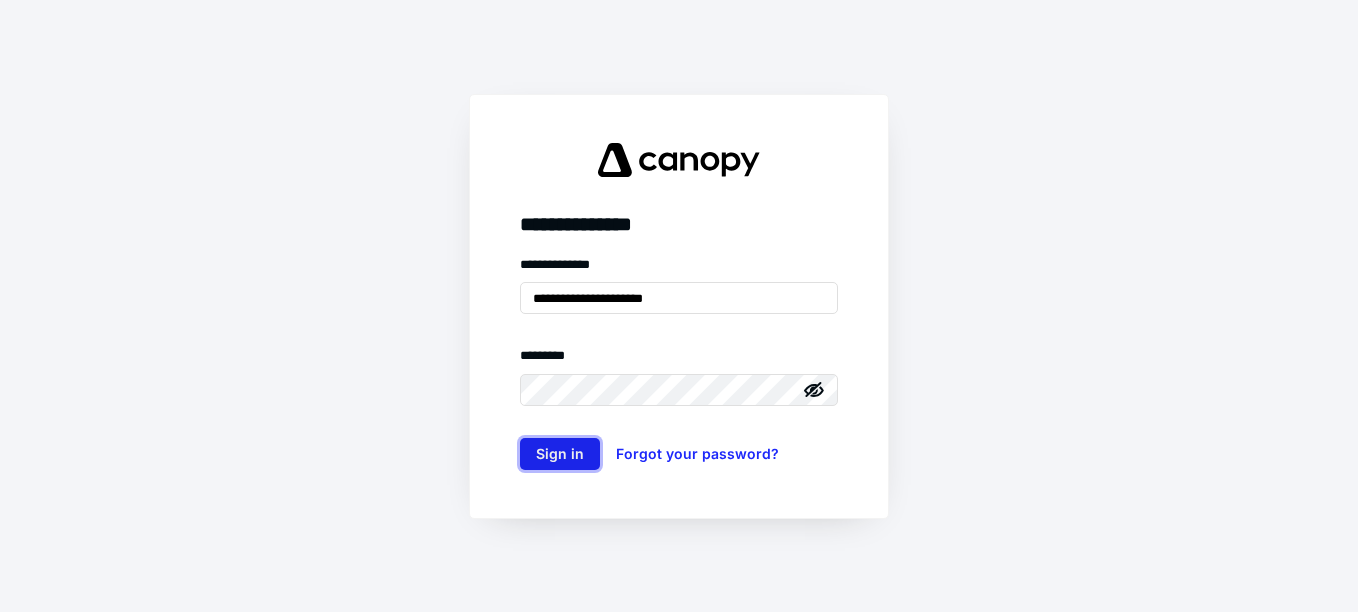 click on "Sign in" at bounding box center [560, 454] 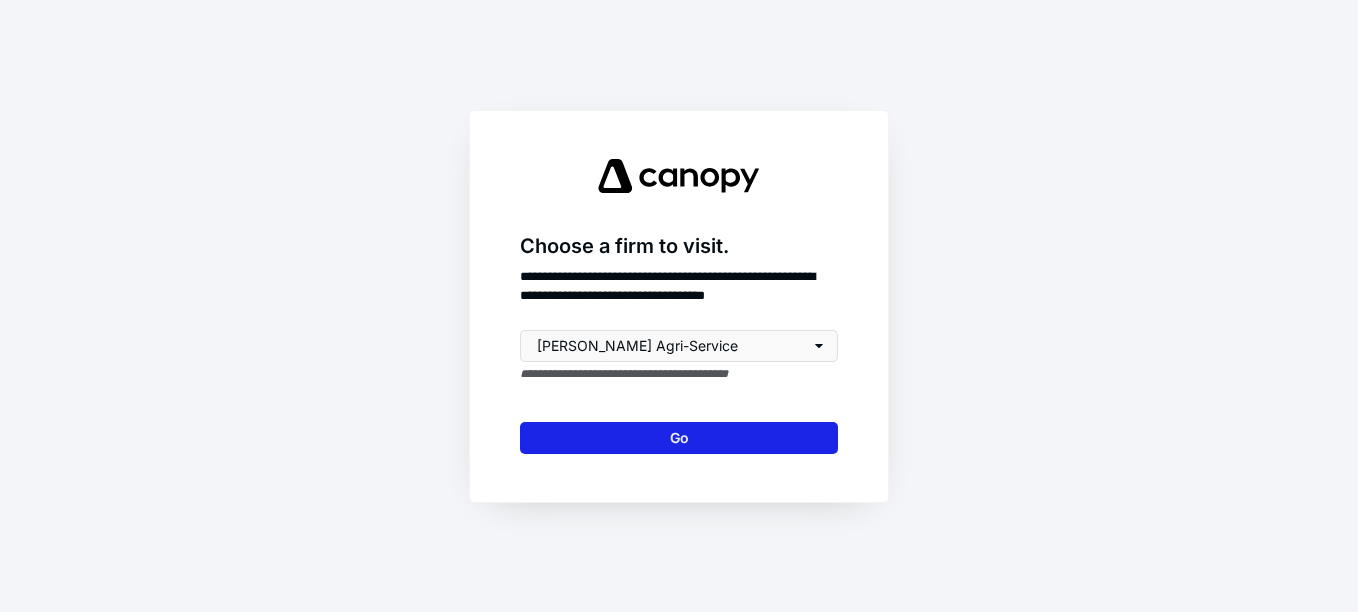 click on "Go" at bounding box center (679, 438) 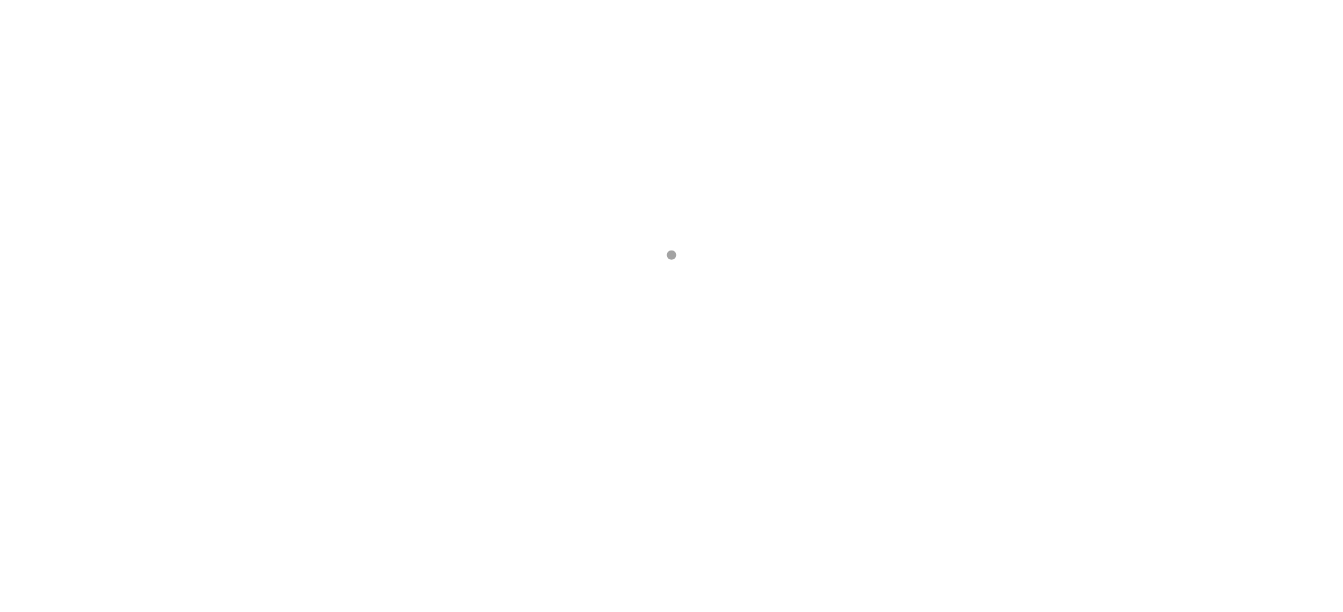 scroll, scrollTop: 0, scrollLeft: 0, axis: both 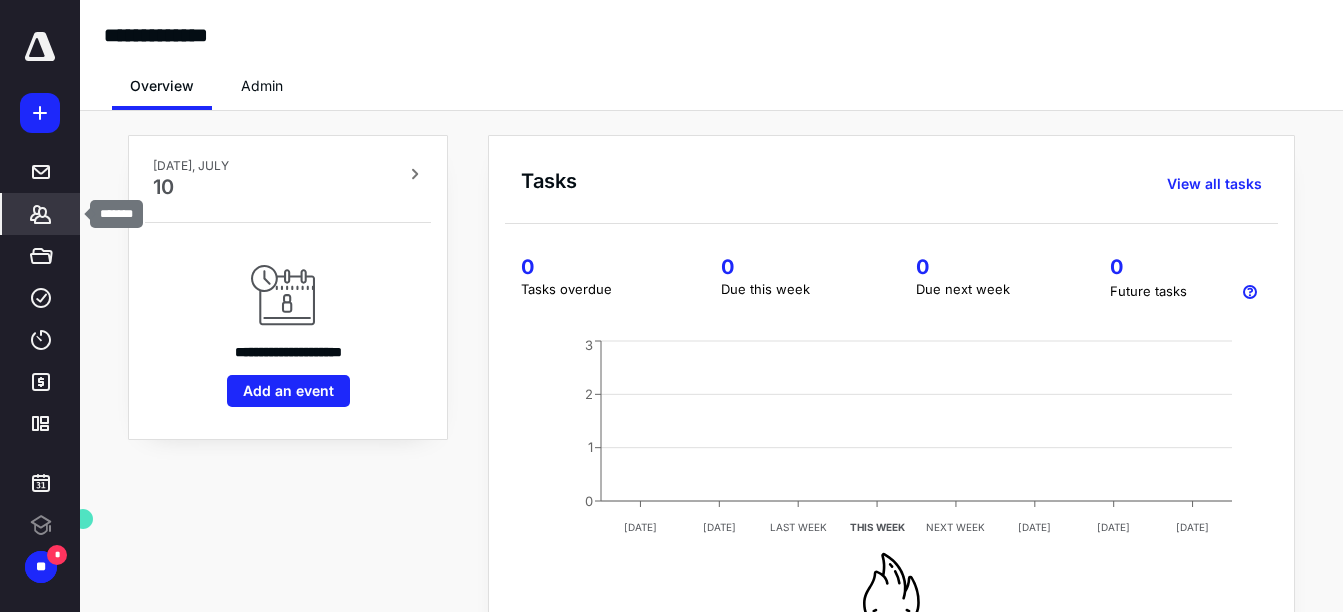 click 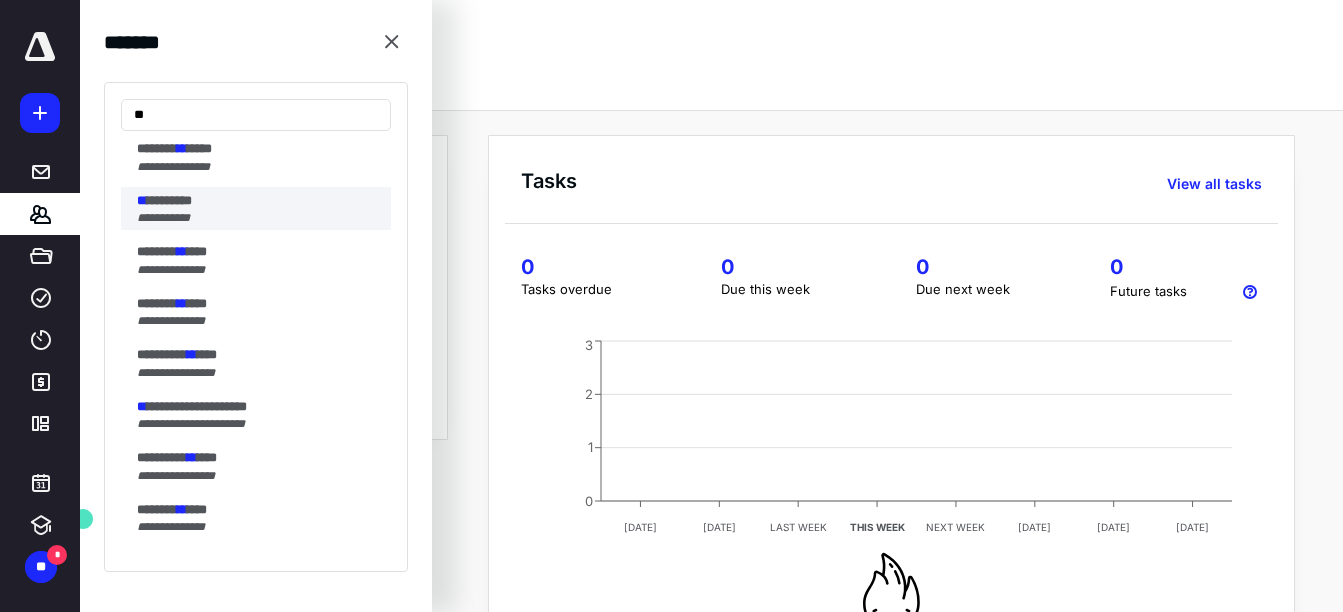 scroll, scrollTop: 200, scrollLeft: 0, axis: vertical 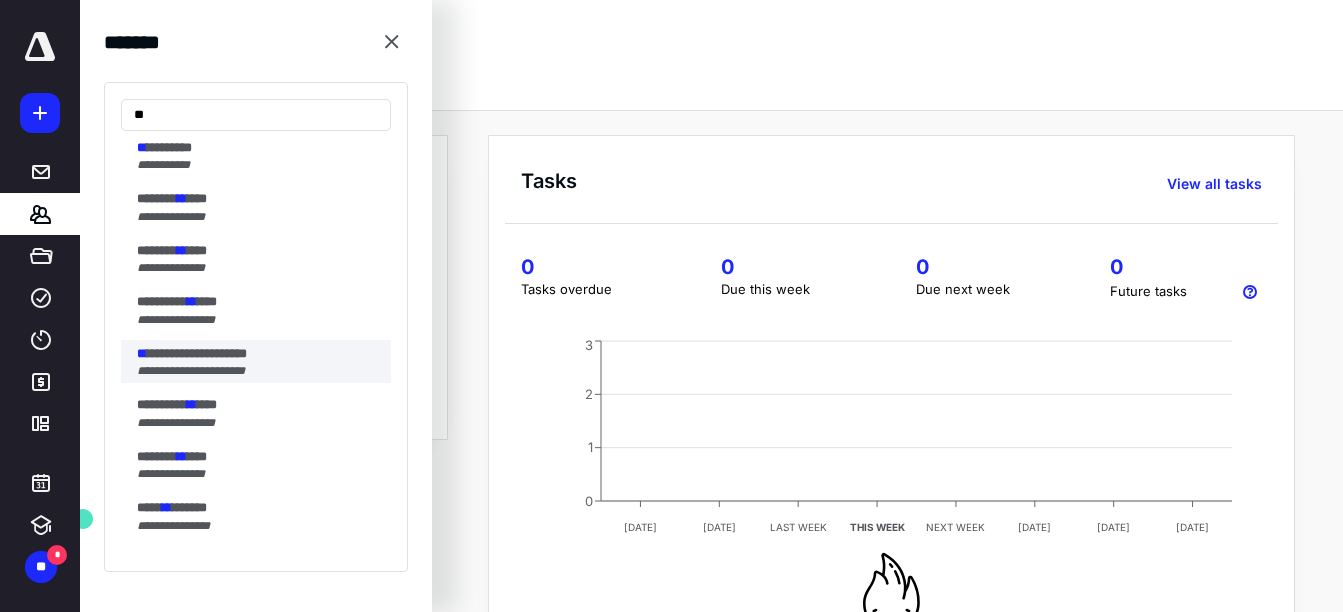 type on "**" 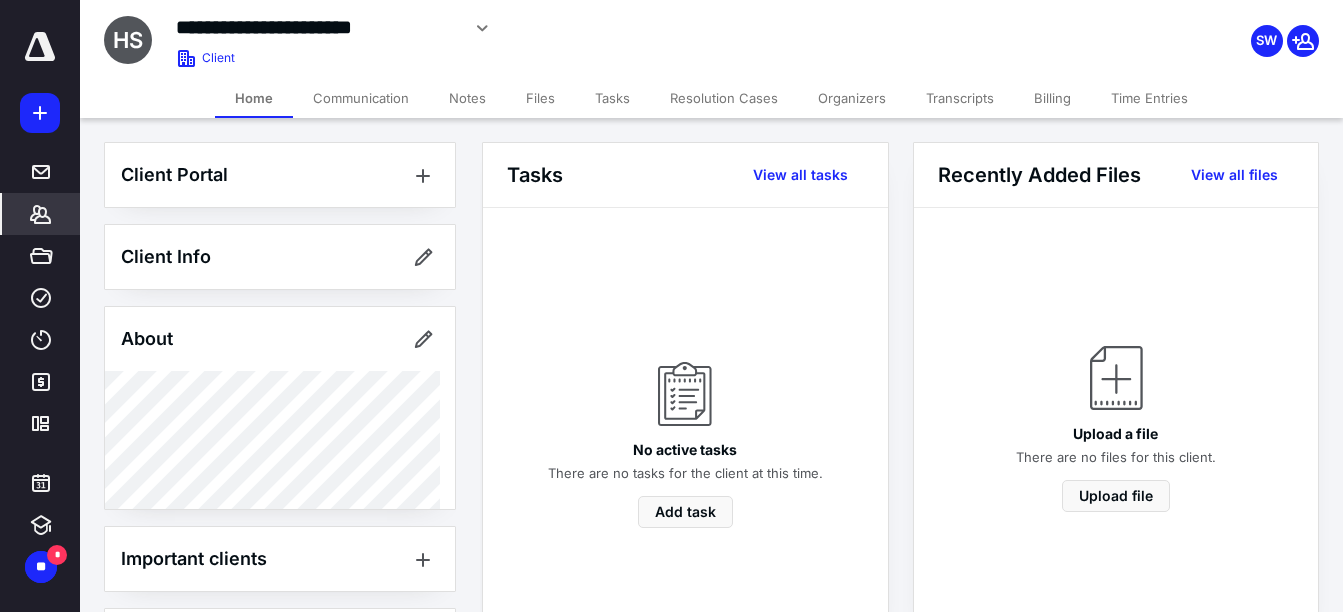 click on "Billing" at bounding box center [1052, 98] 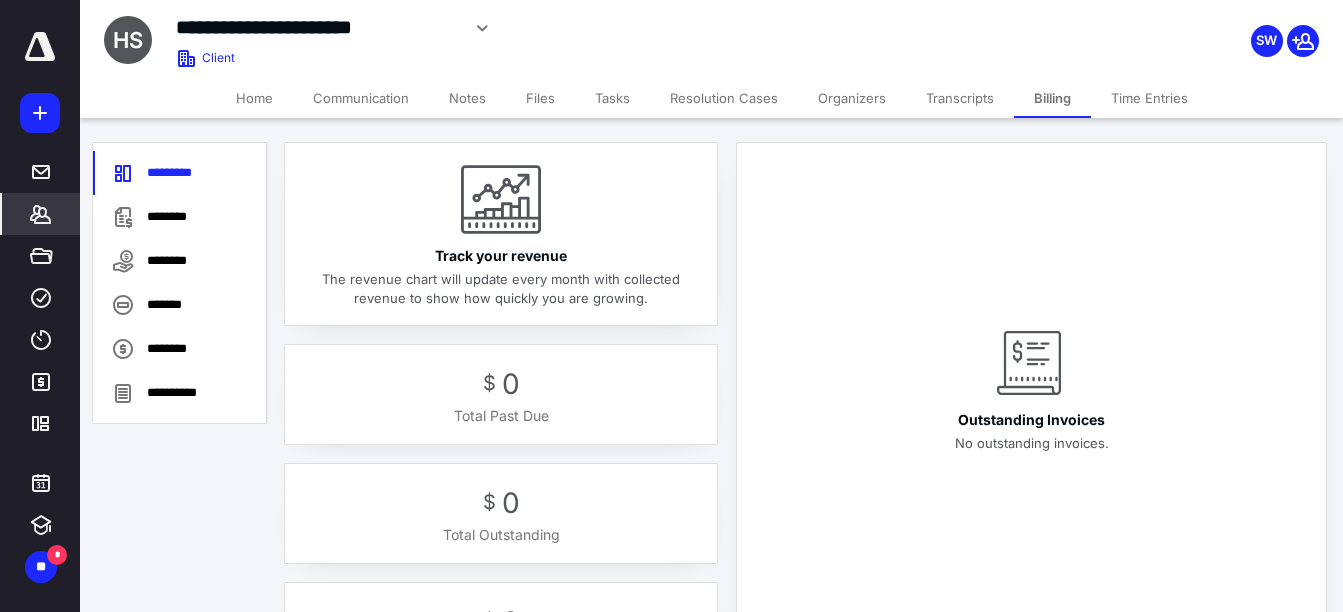 click on "********" at bounding box center [179, 217] 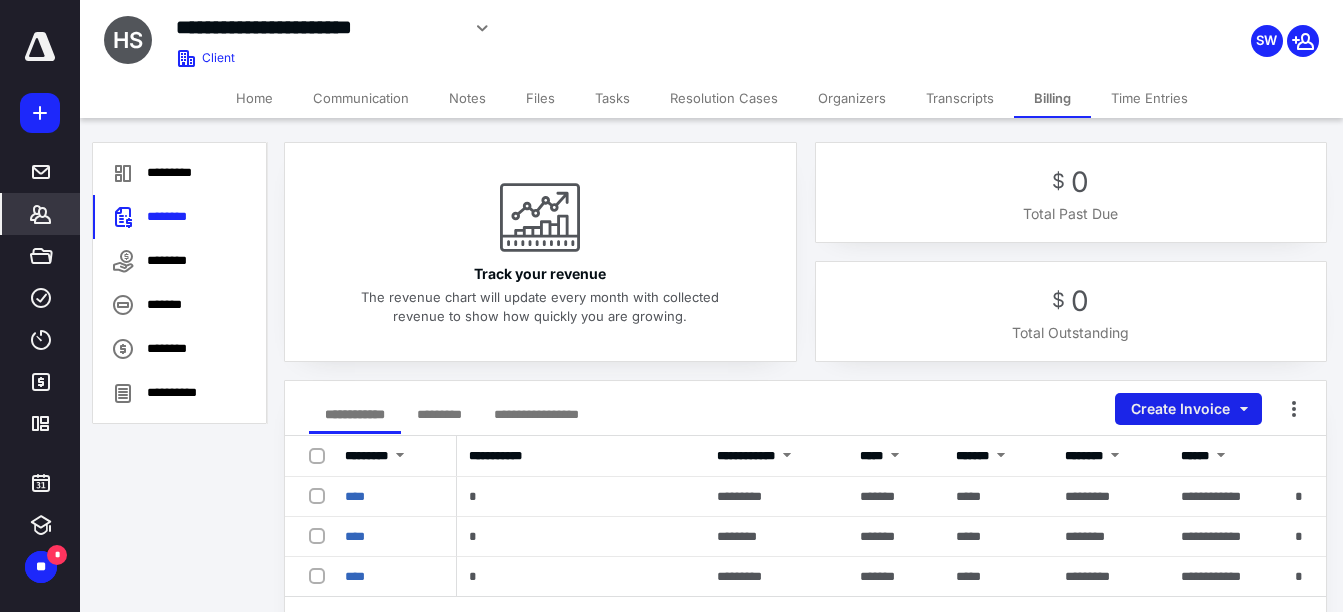 click on "Create Invoice" at bounding box center (1188, 409) 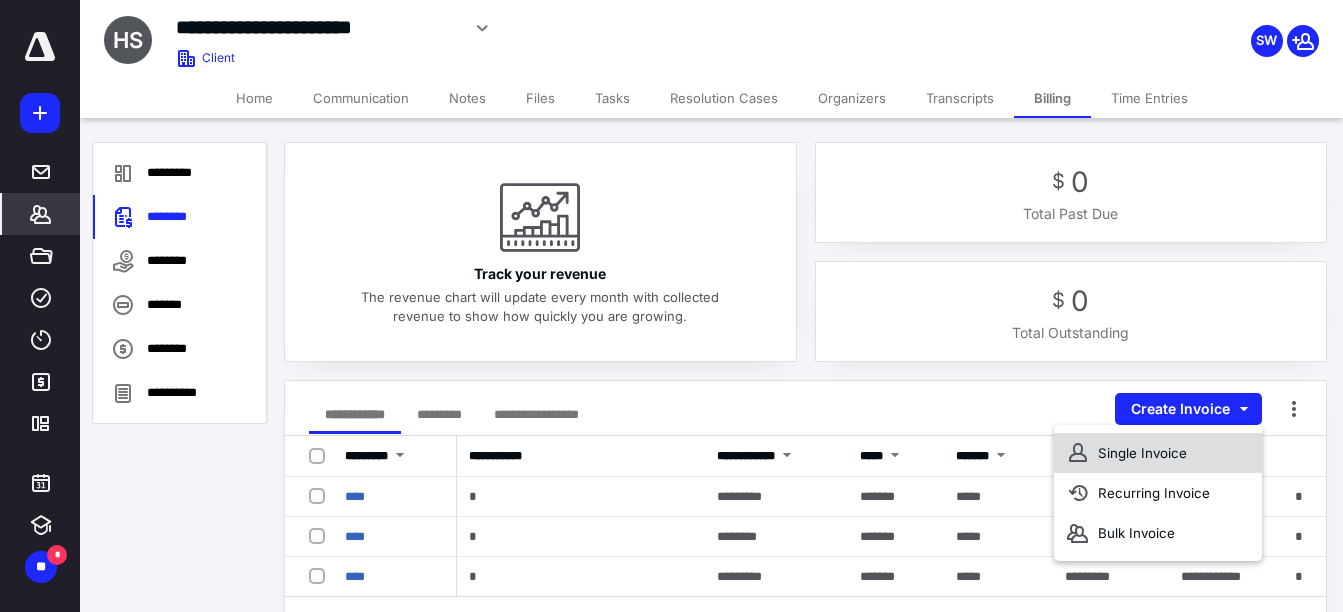 click on "Single Invoice" at bounding box center (1158, 453) 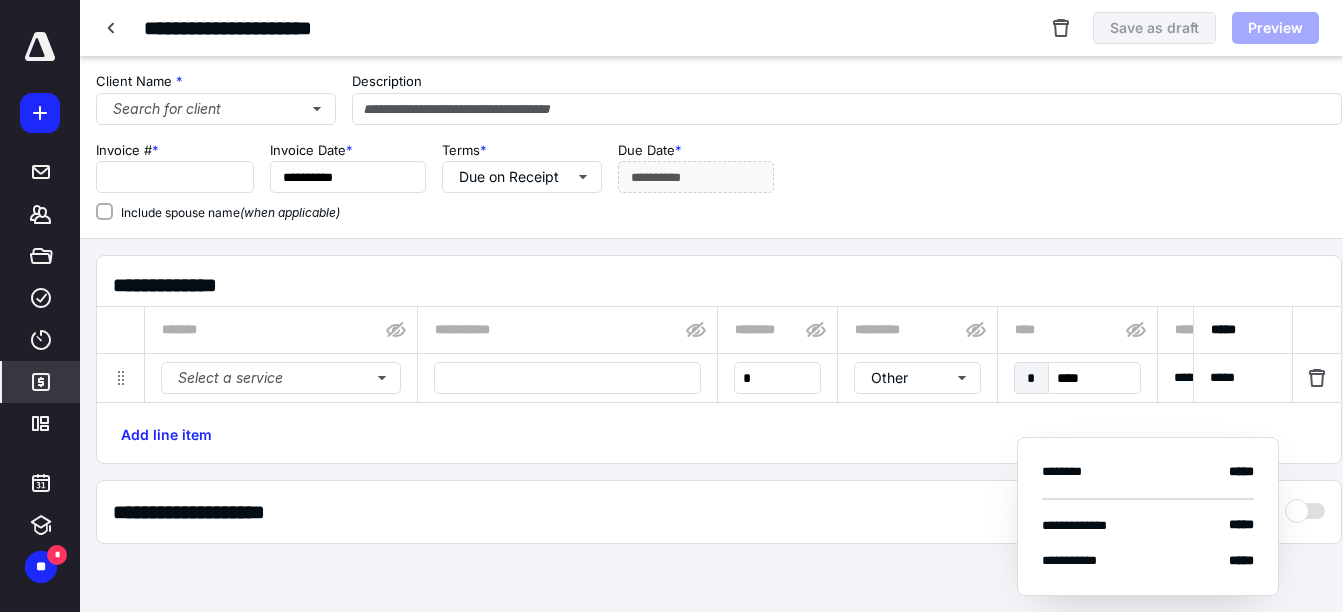 type on "****" 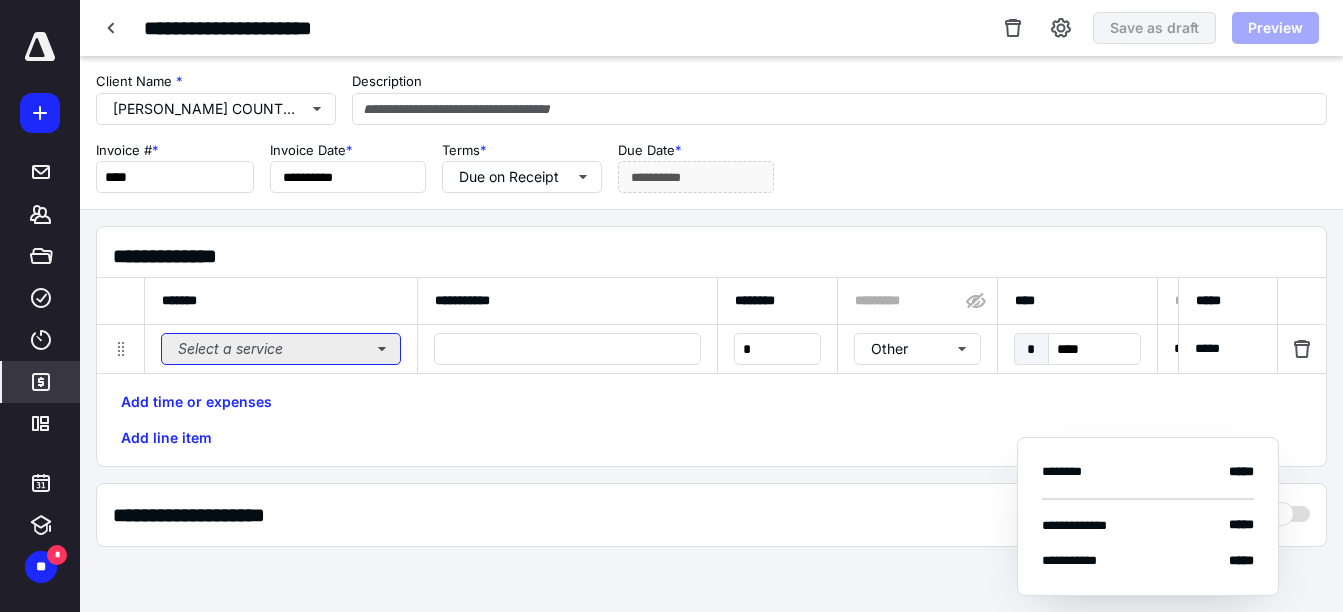 click on "Select a service" at bounding box center (281, 349) 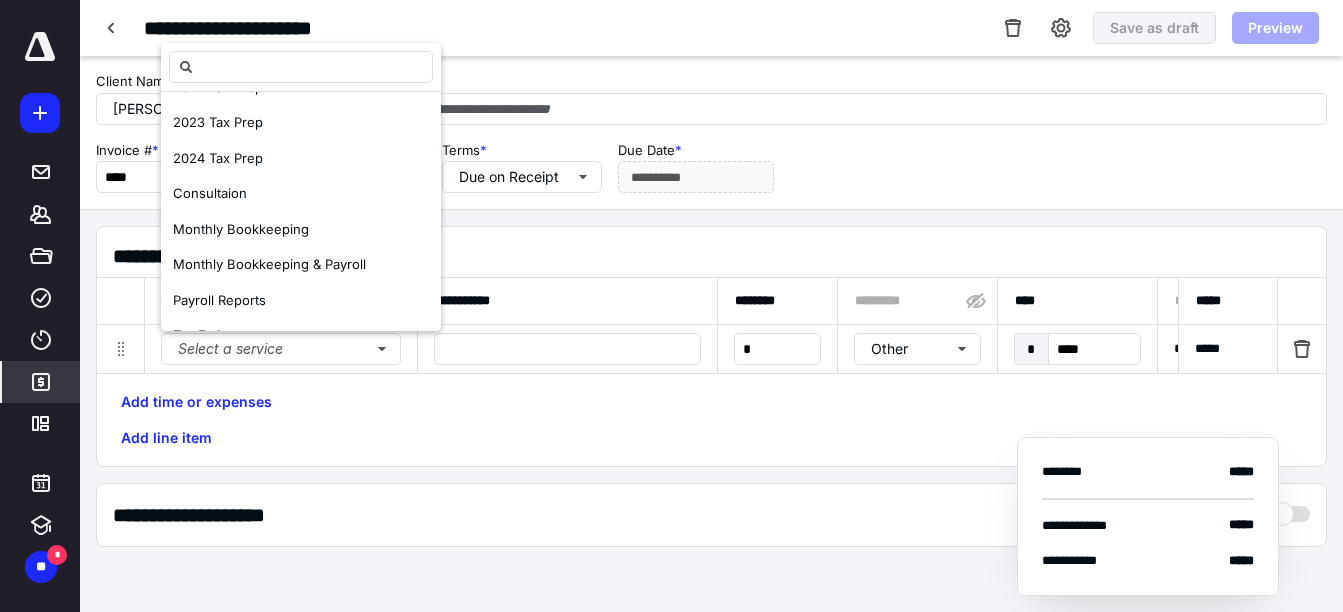 scroll, scrollTop: 274, scrollLeft: 0, axis: vertical 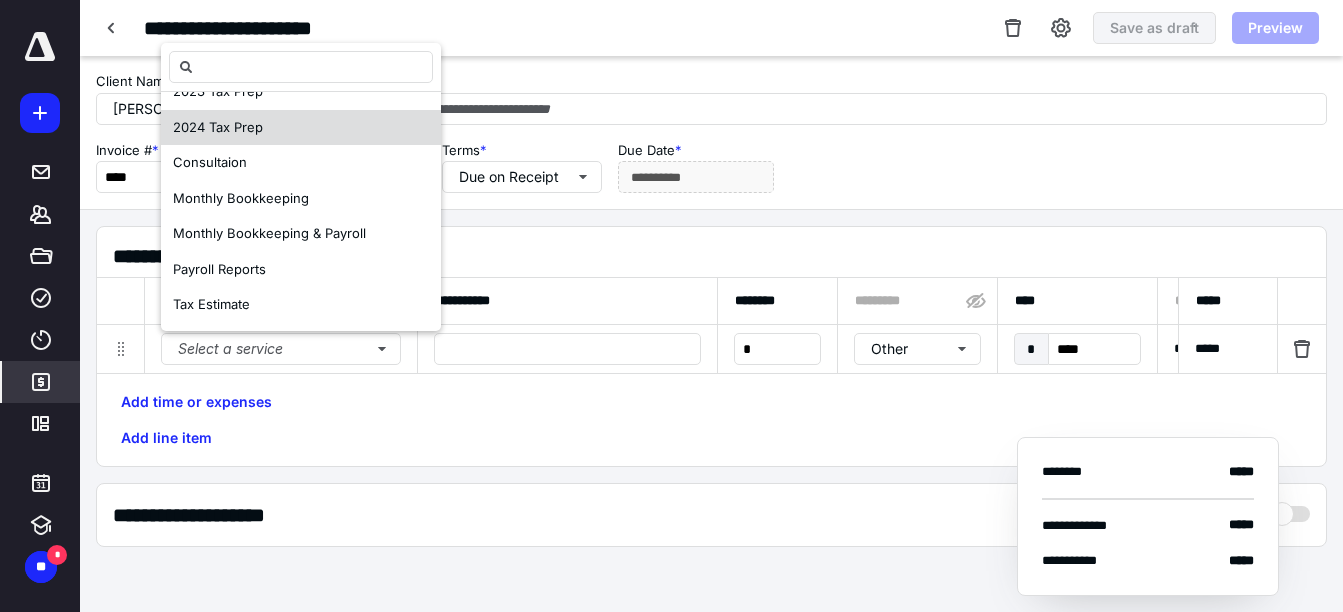 click on "2024 Tax Prep" at bounding box center [218, 127] 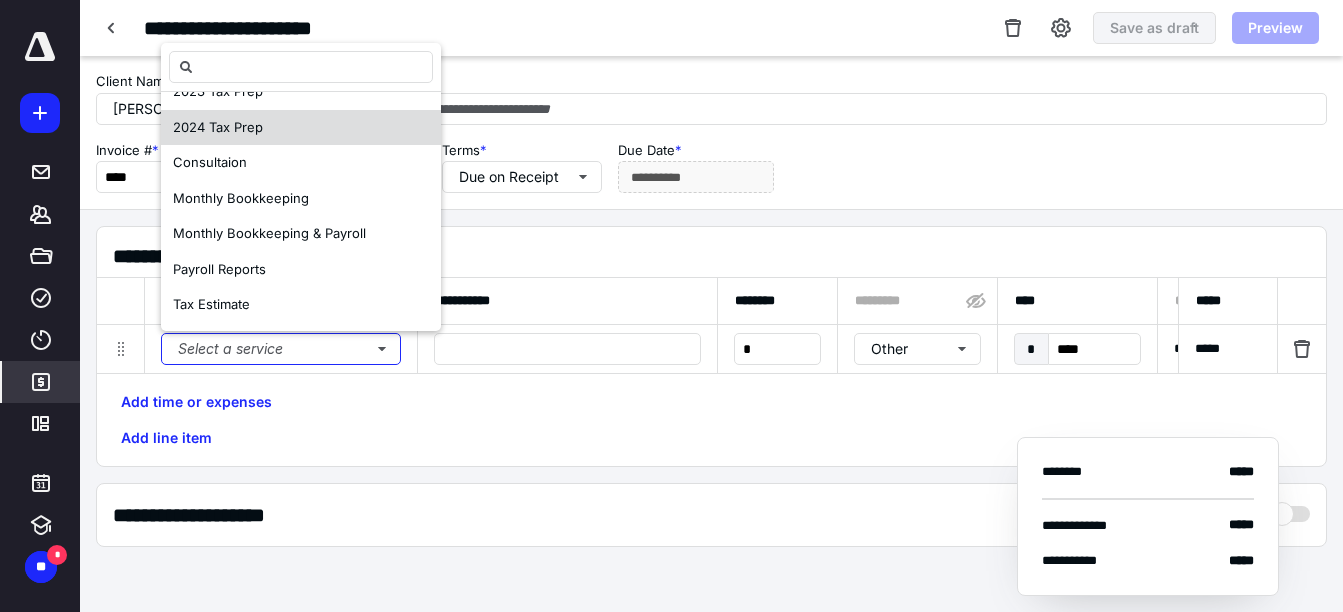 scroll, scrollTop: 0, scrollLeft: 0, axis: both 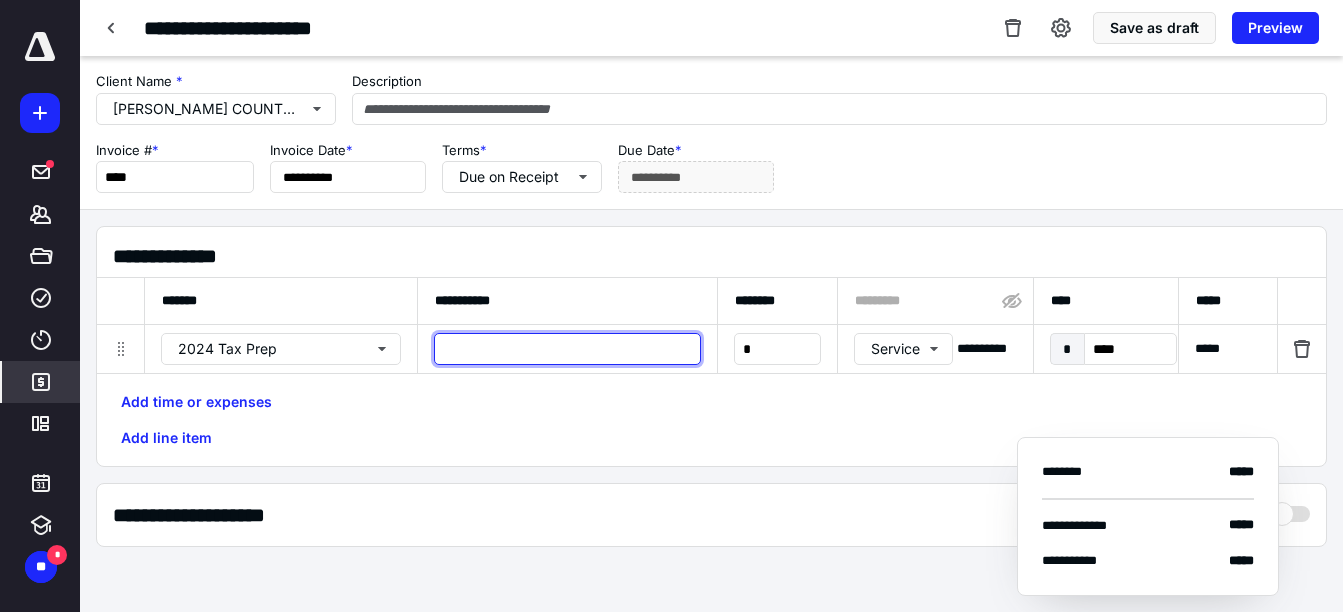 click at bounding box center [567, 349] 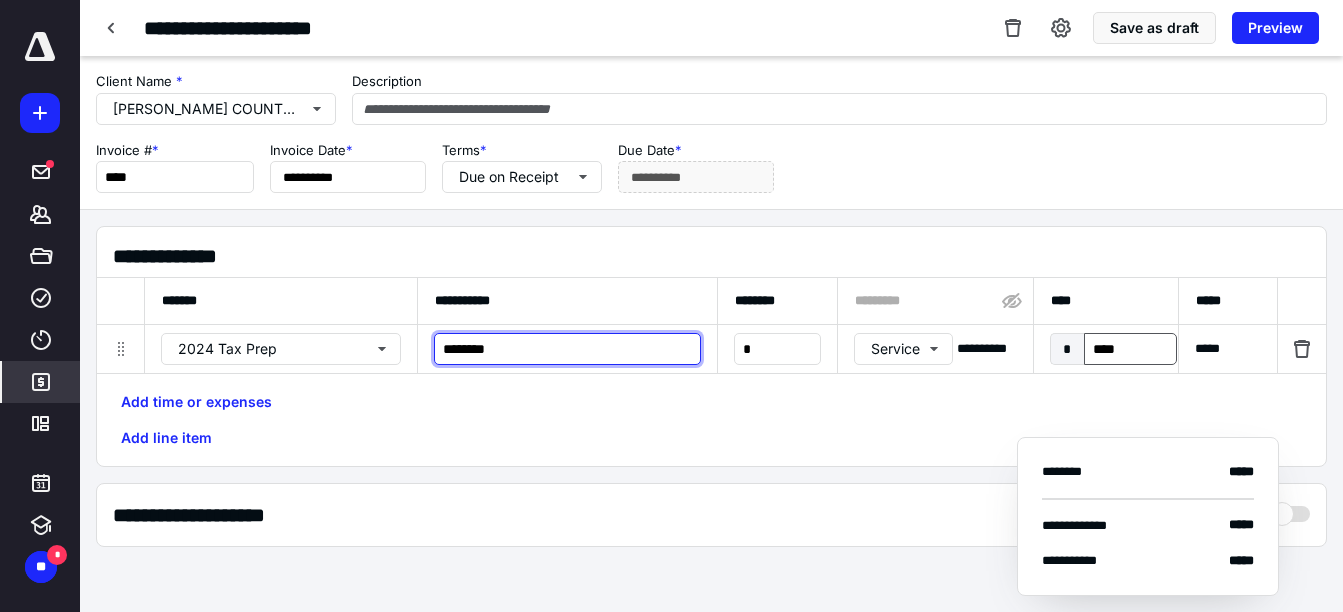 type on "********" 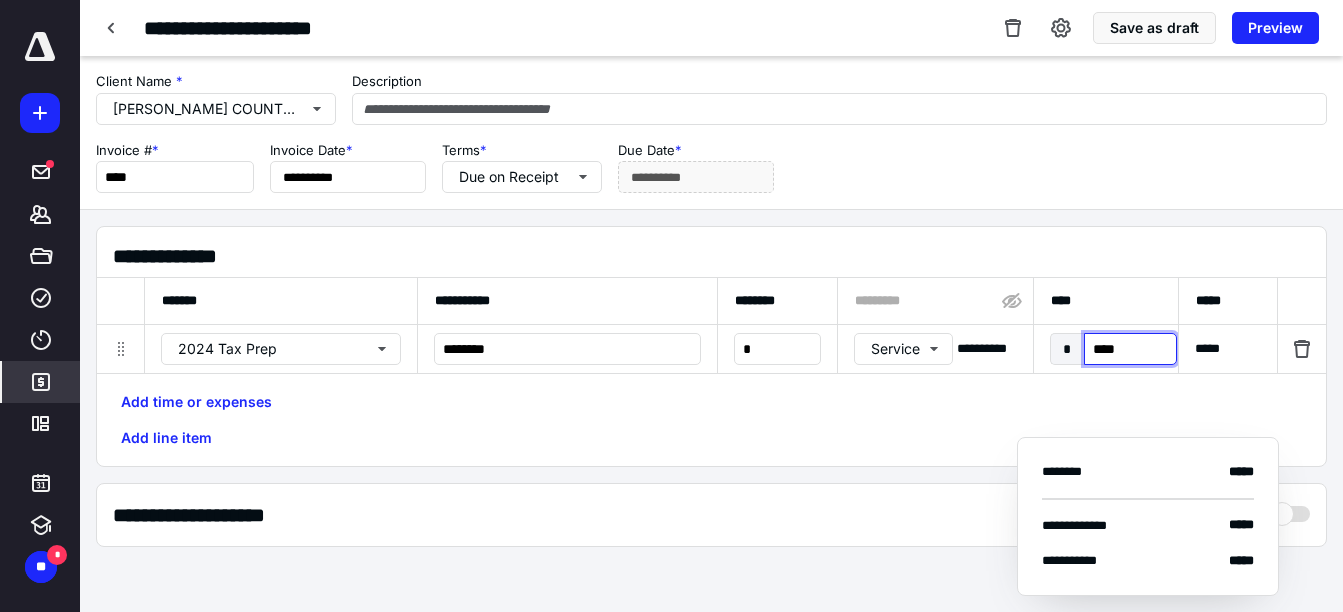 click on "****" at bounding box center (1130, 349) 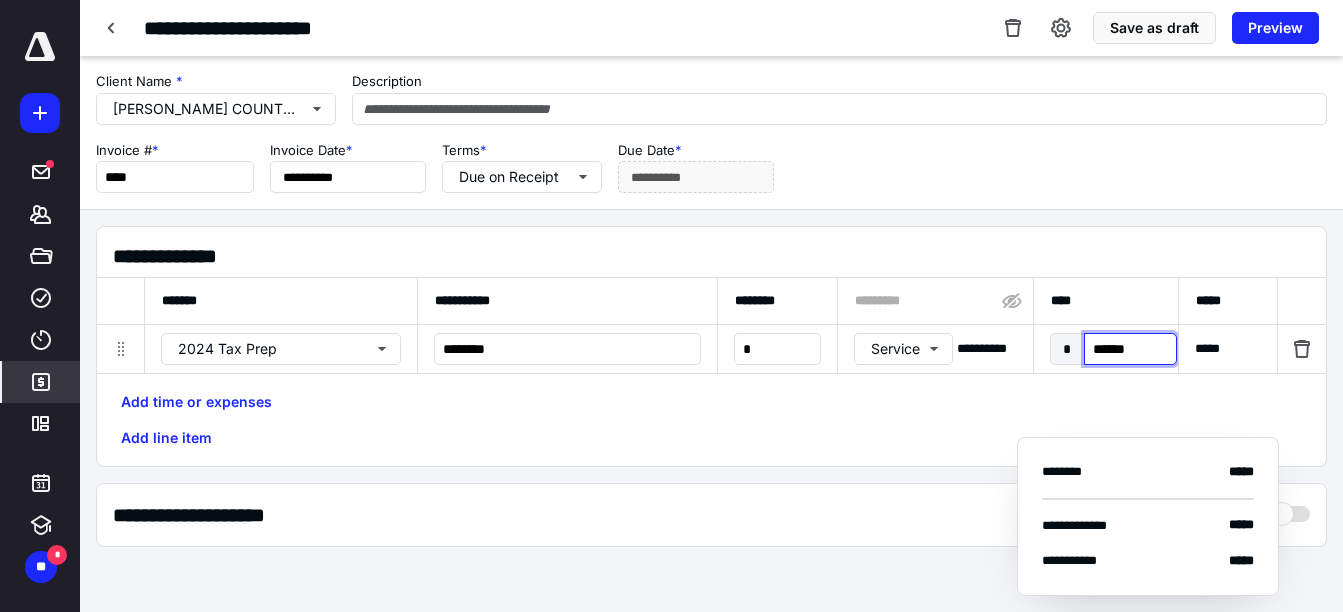 type on "******" 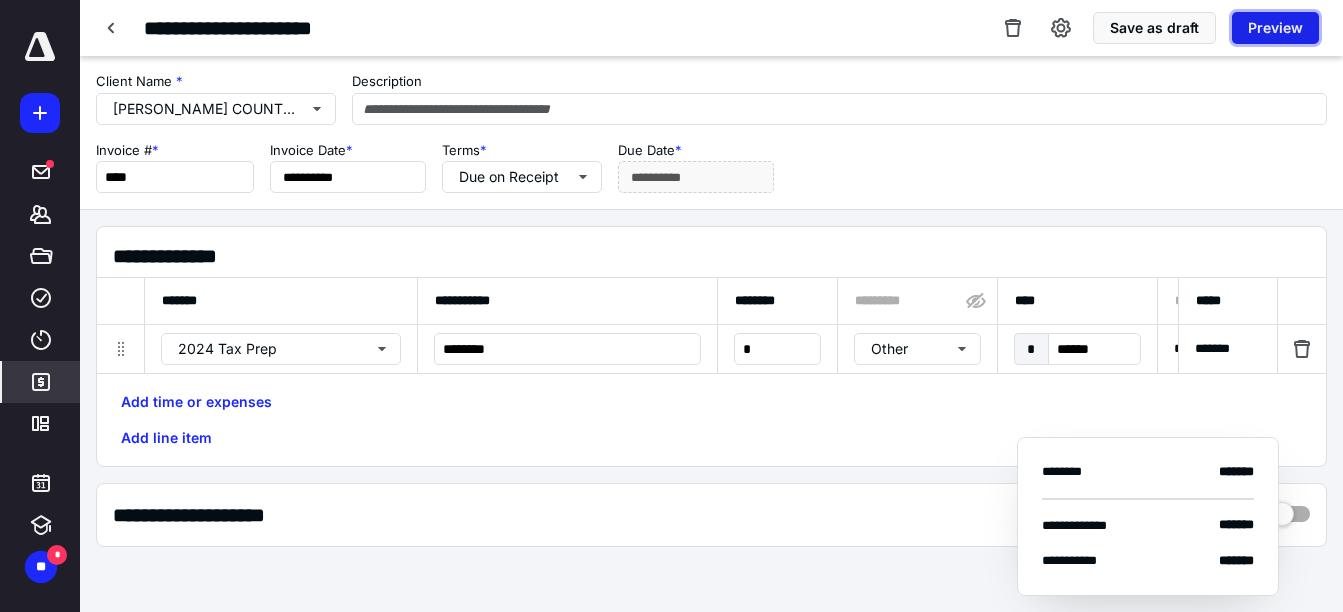 click on "Preview" at bounding box center (1275, 28) 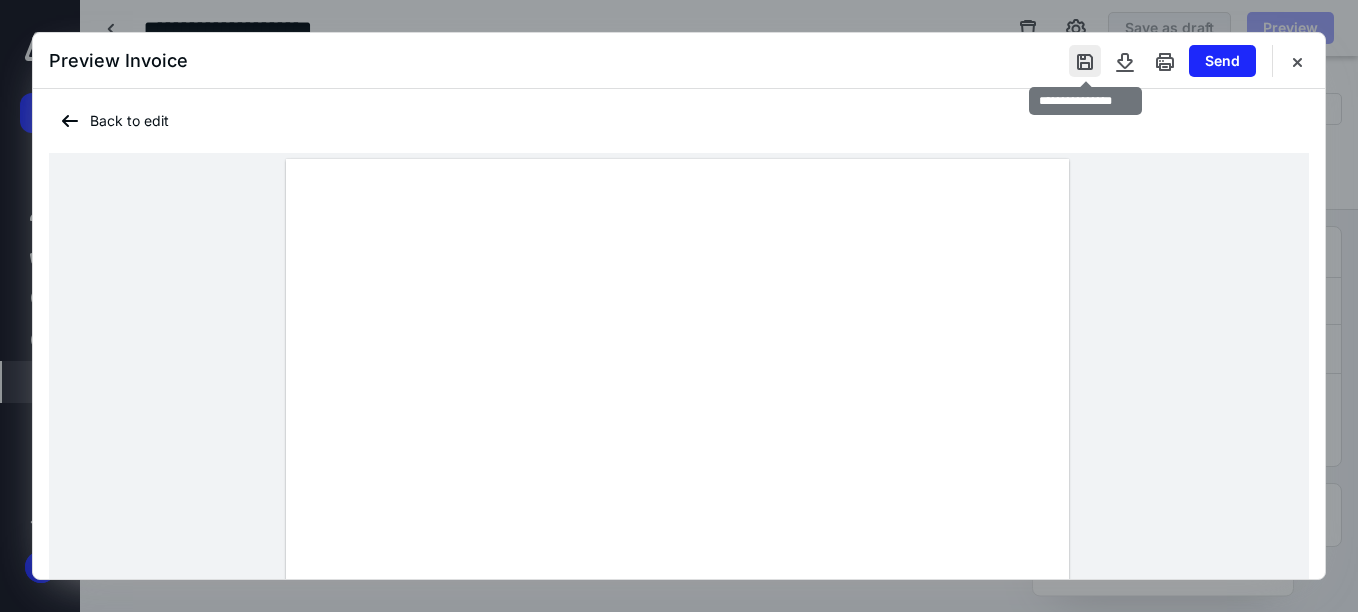 click at bounding box center [1085, 61] 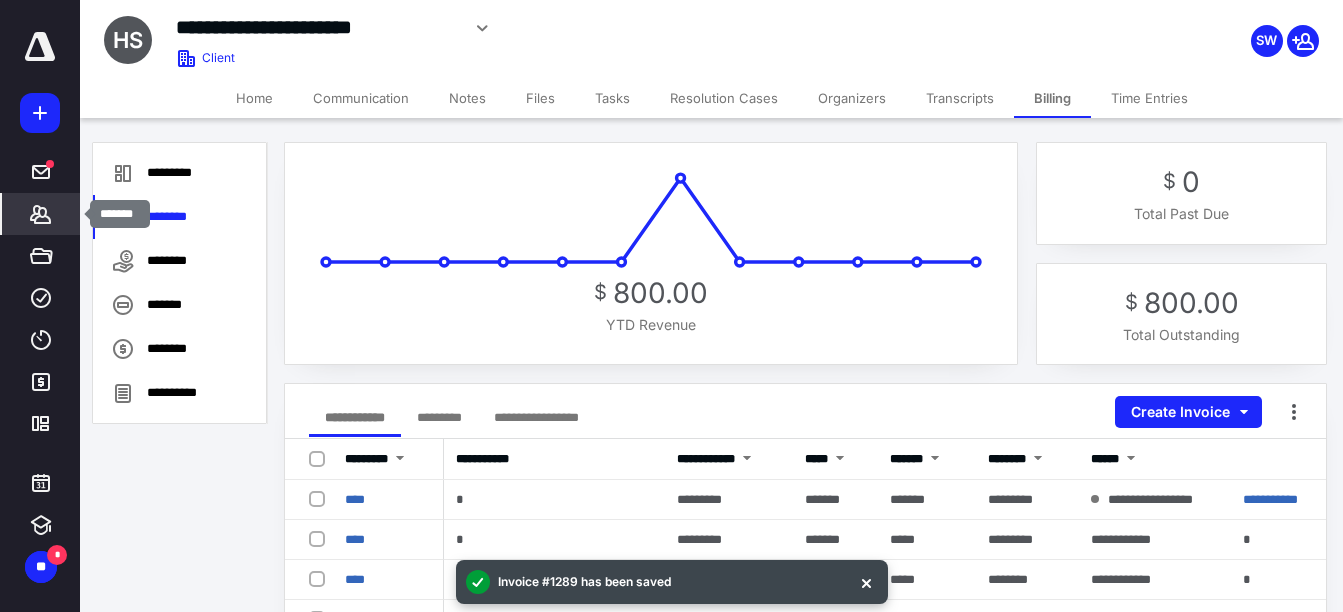 click 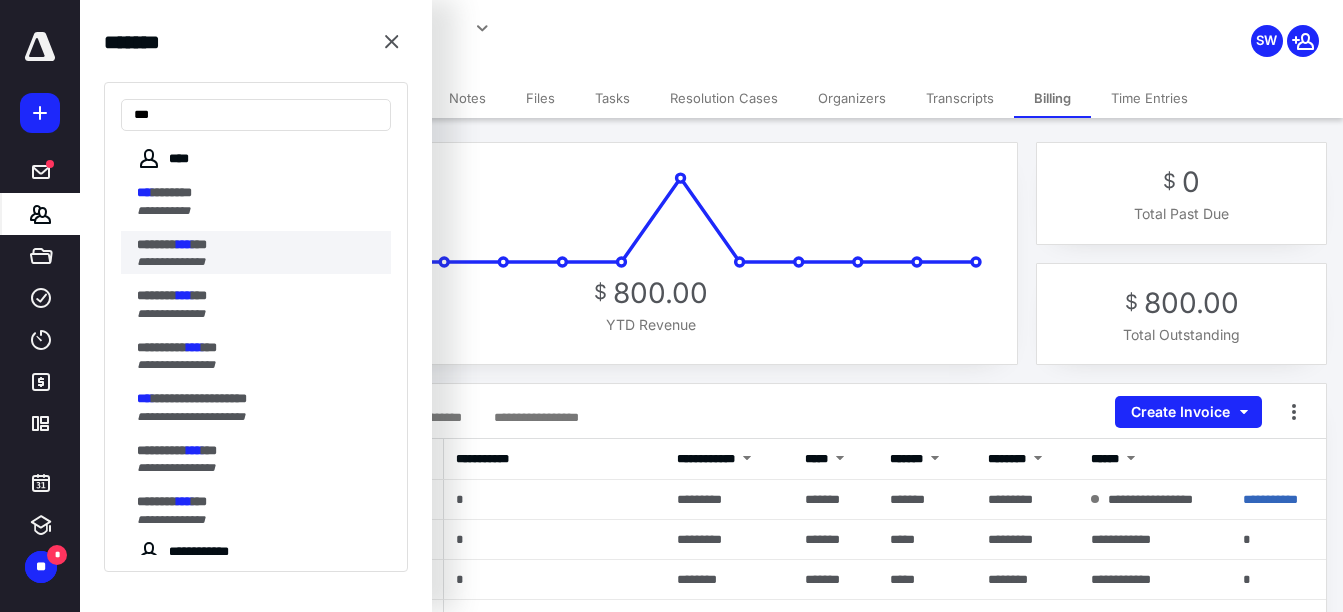 type on "***" 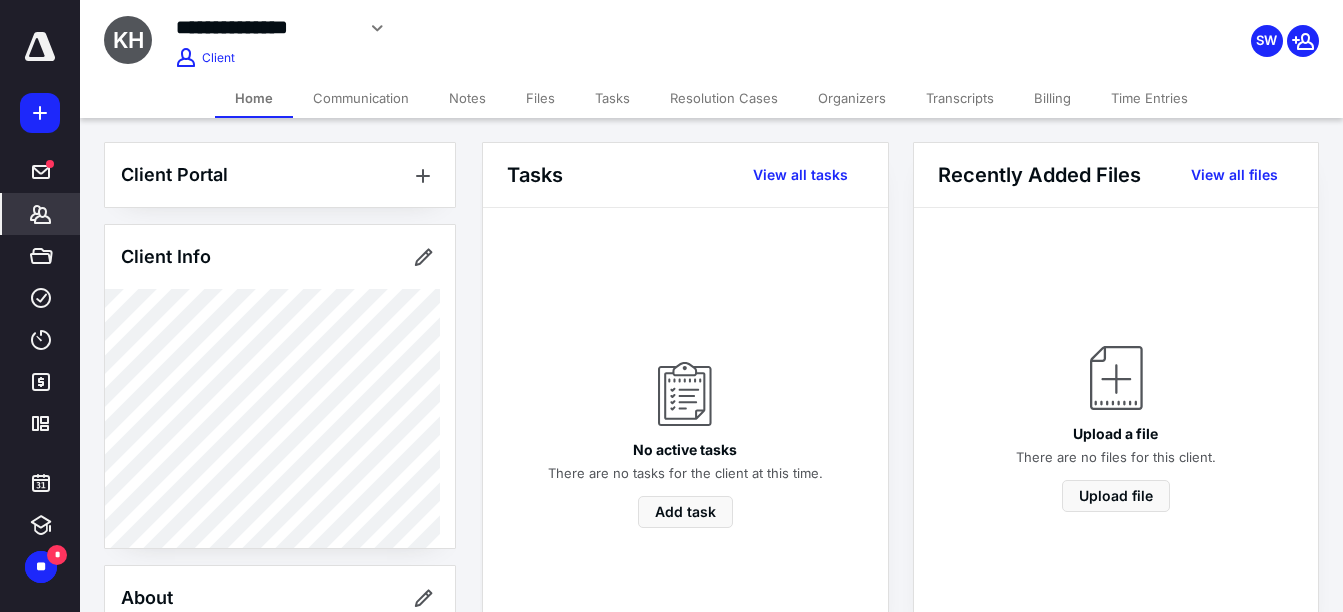 click on "Billing" at bounding box center [1052, 98] 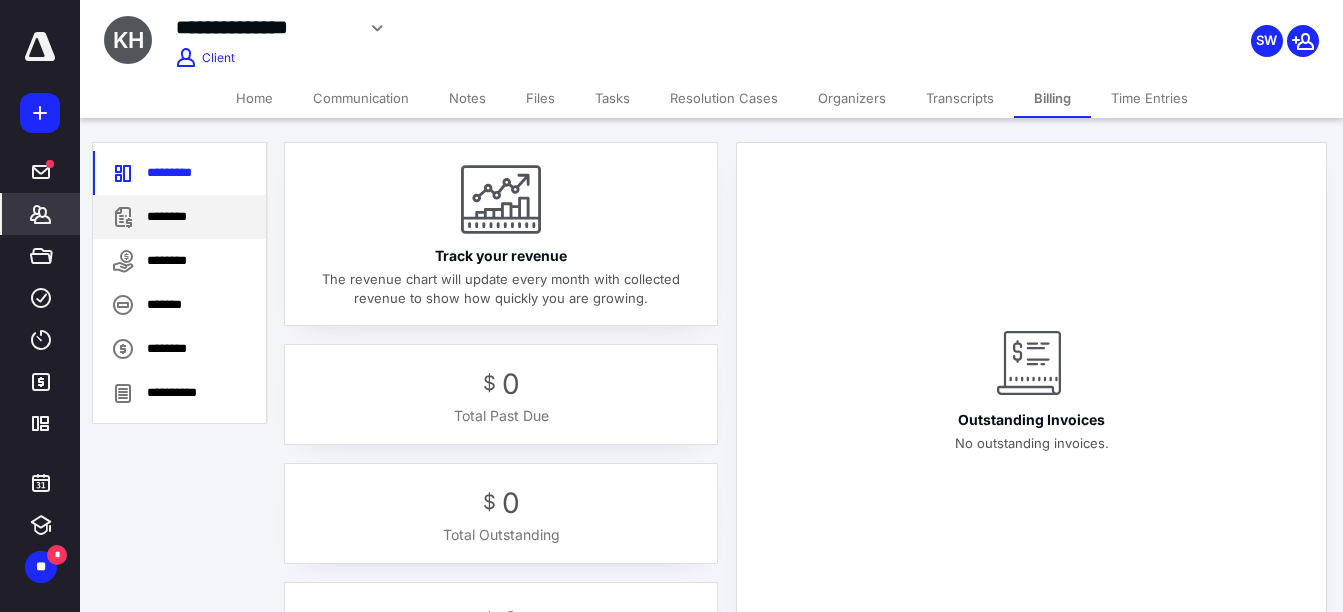 click on "********" at bounding box center (179, 217) 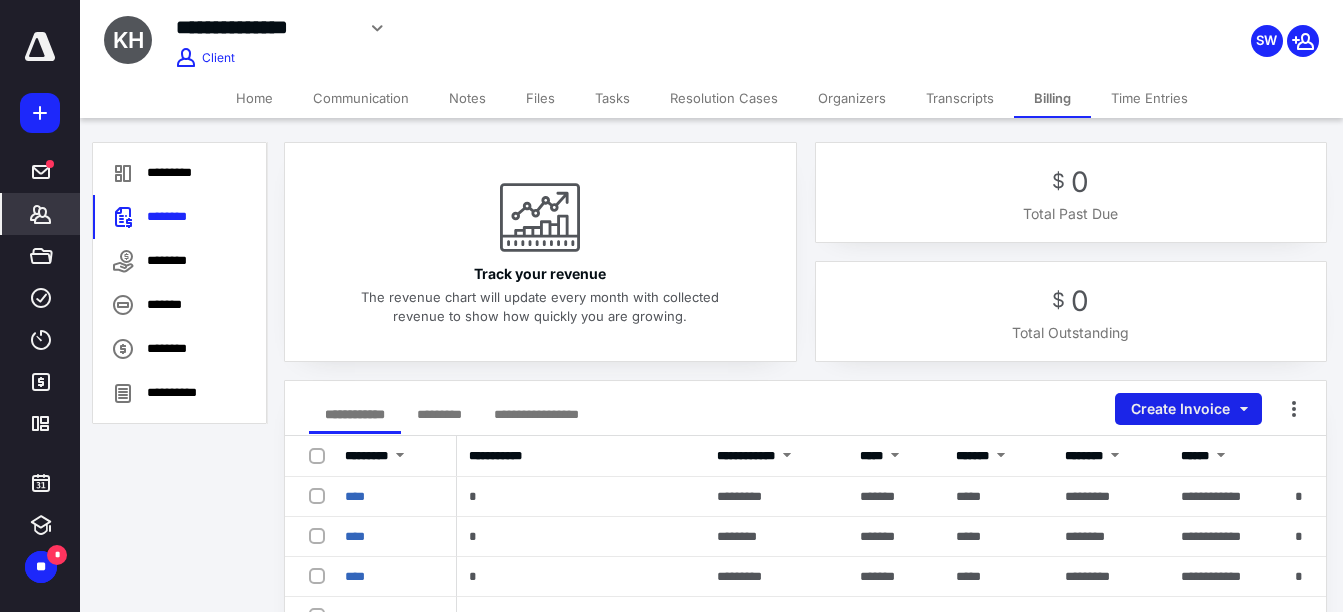 click on "Create Invoice" at bounding box center [1188, 409] 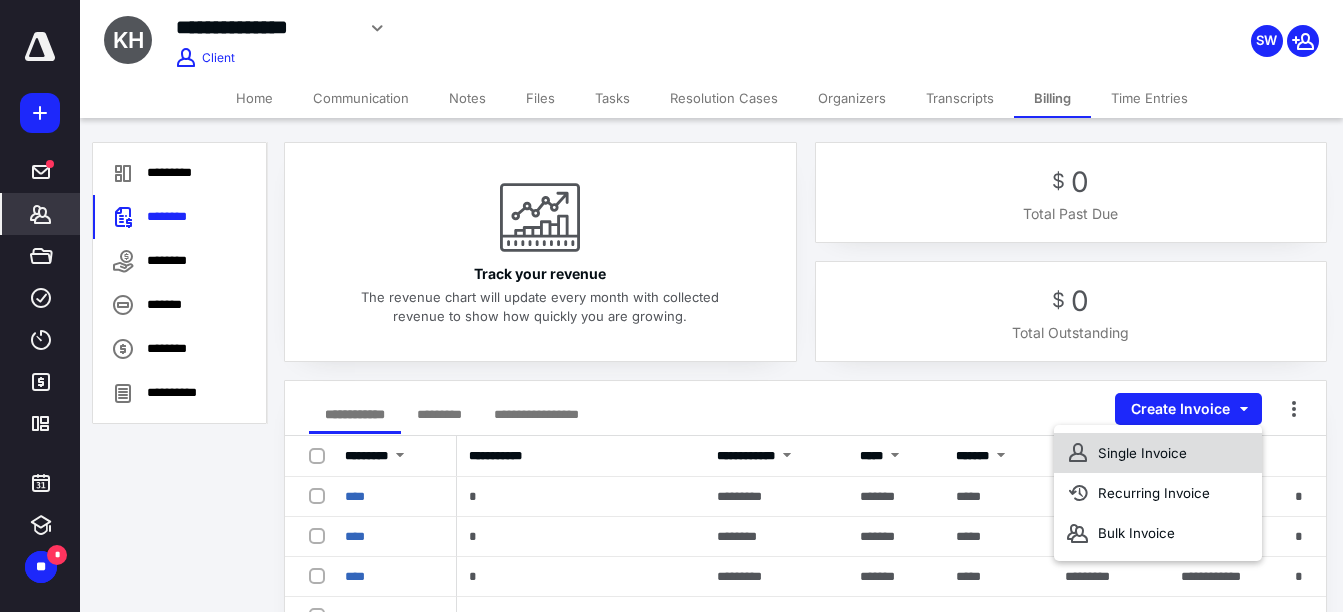 click on "Single Invoice" at bounding box center [1158, 453] 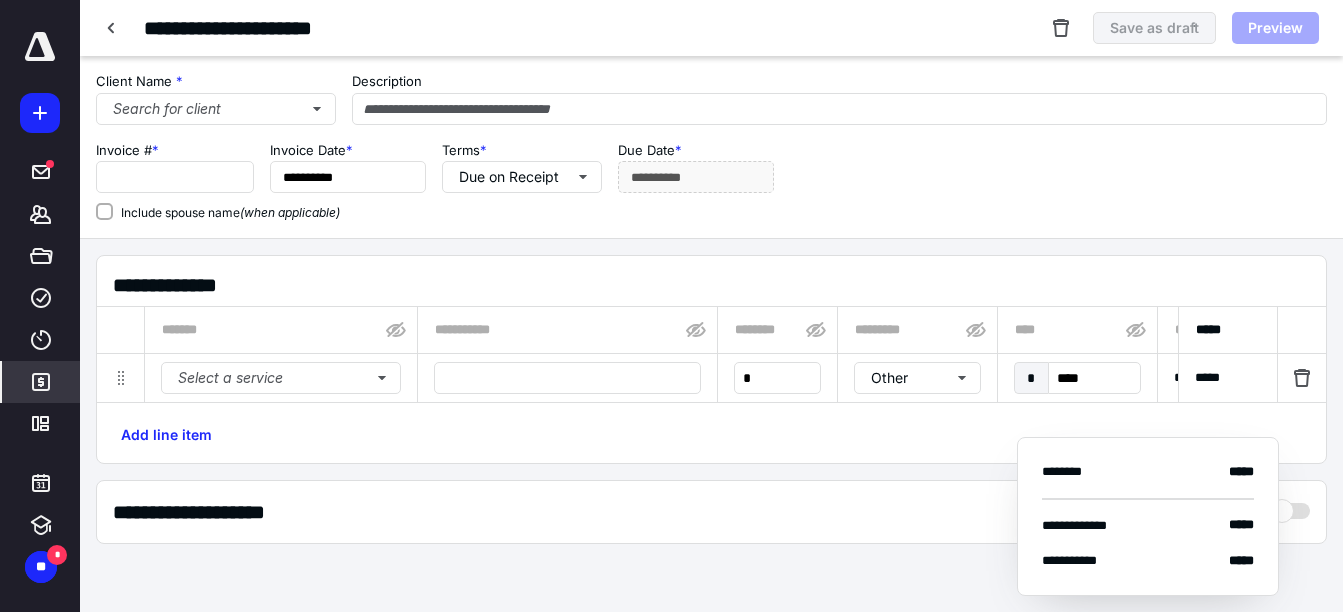 type on "****" 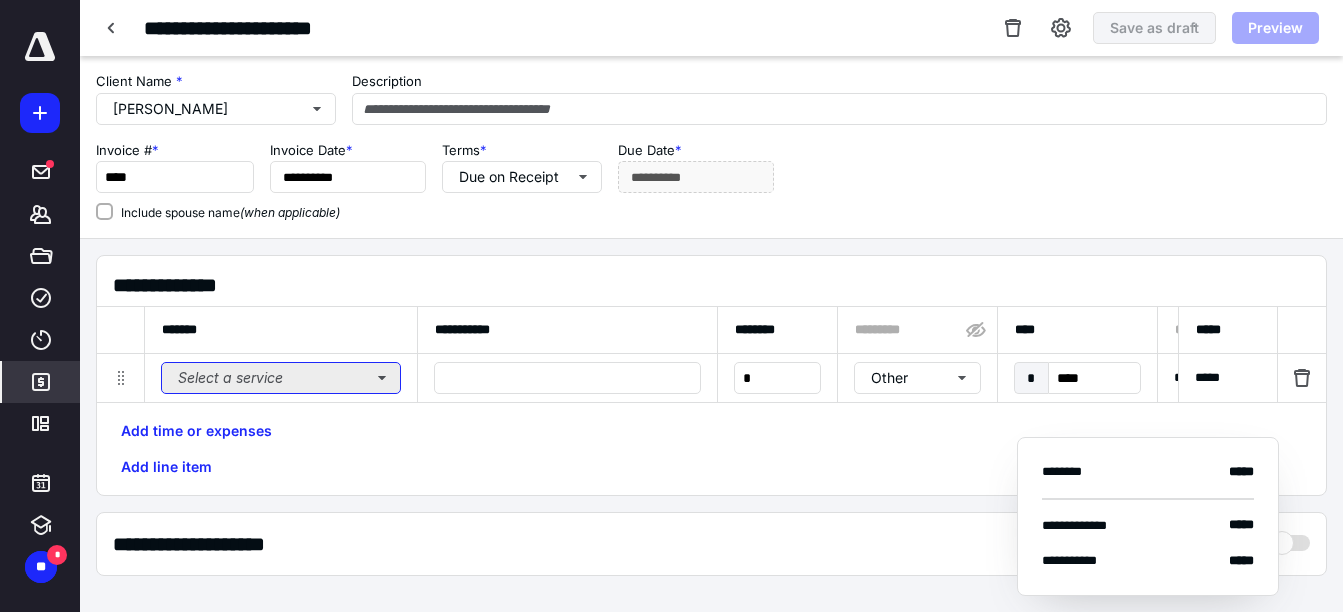 click on "Select a service" at bounding box center (281, 378) 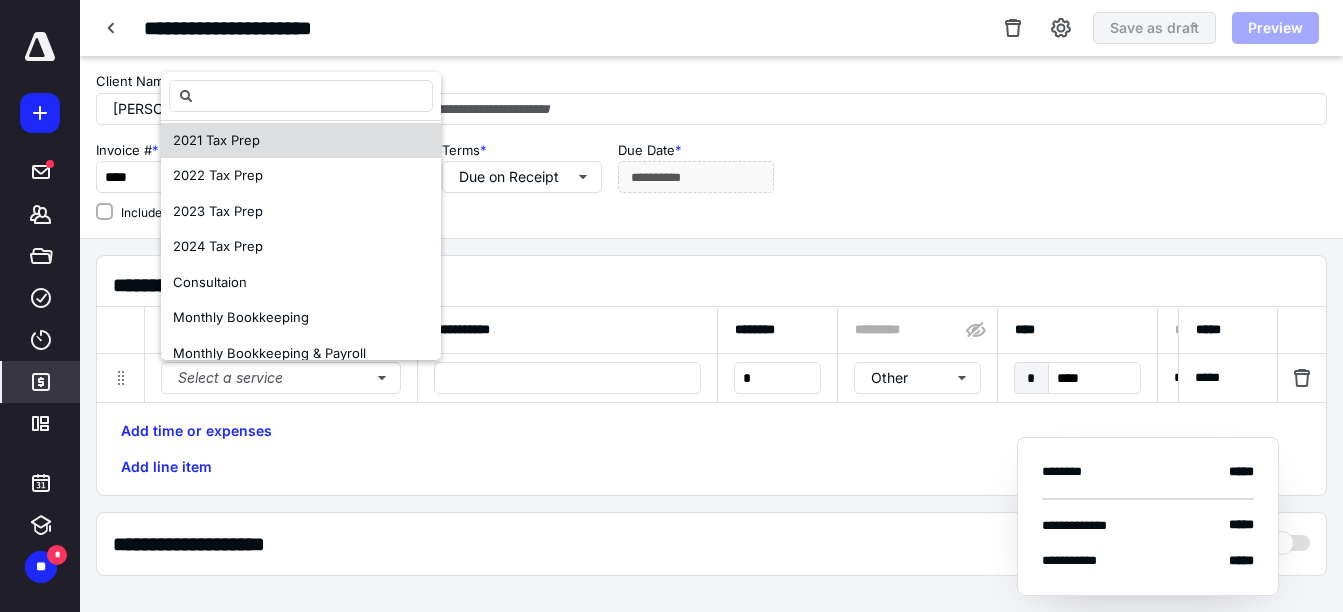 scroll, scrollTop: 200, scrollLeft: 0, axis: vertical 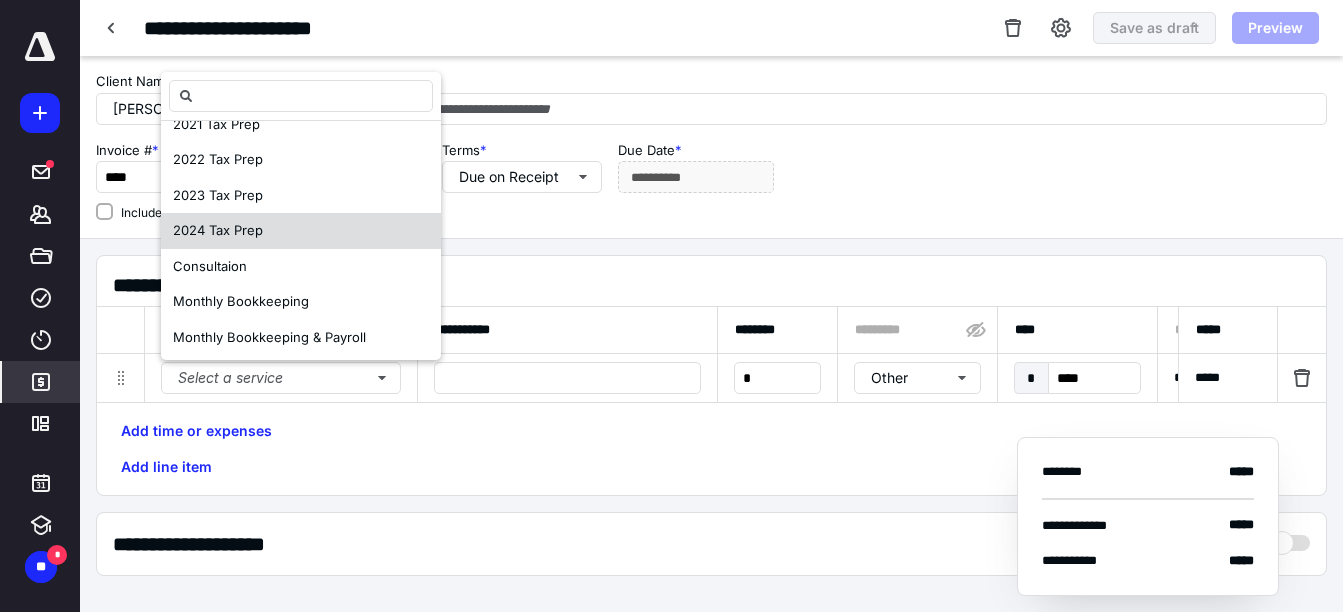 click on "2024 Tax Prep" at bounding box center (218, 230) 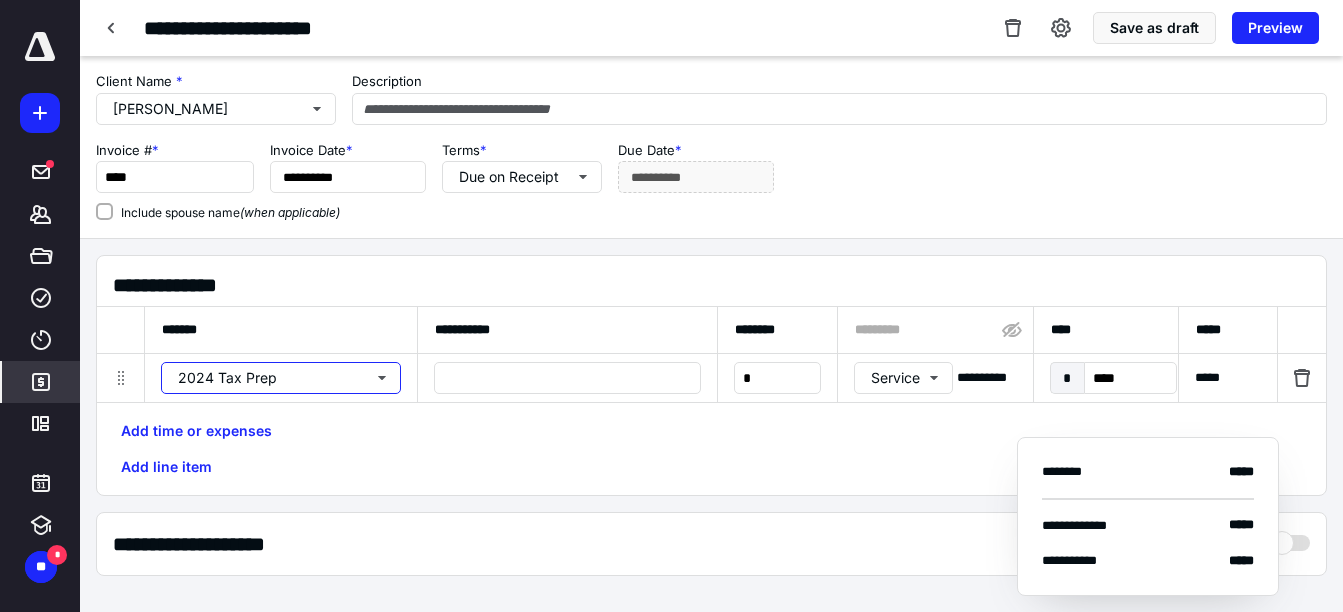 scroll, scrollTop: 0, scrollLeft: 0, axis: both 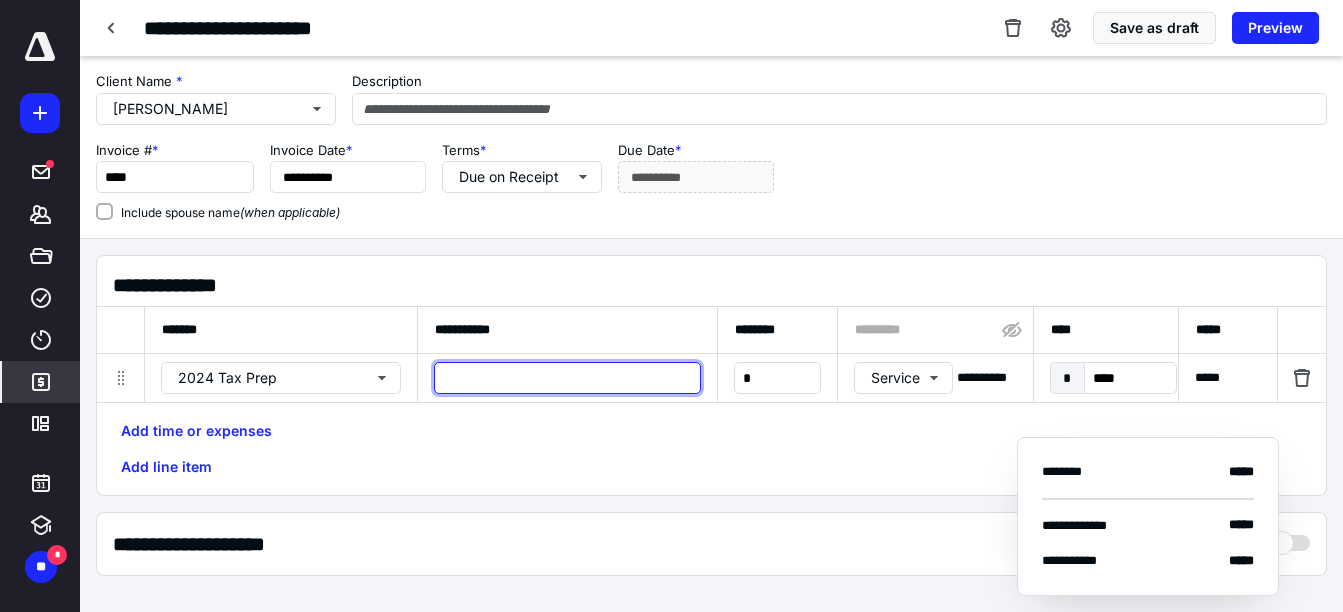 click at bounding box center (567, 378) 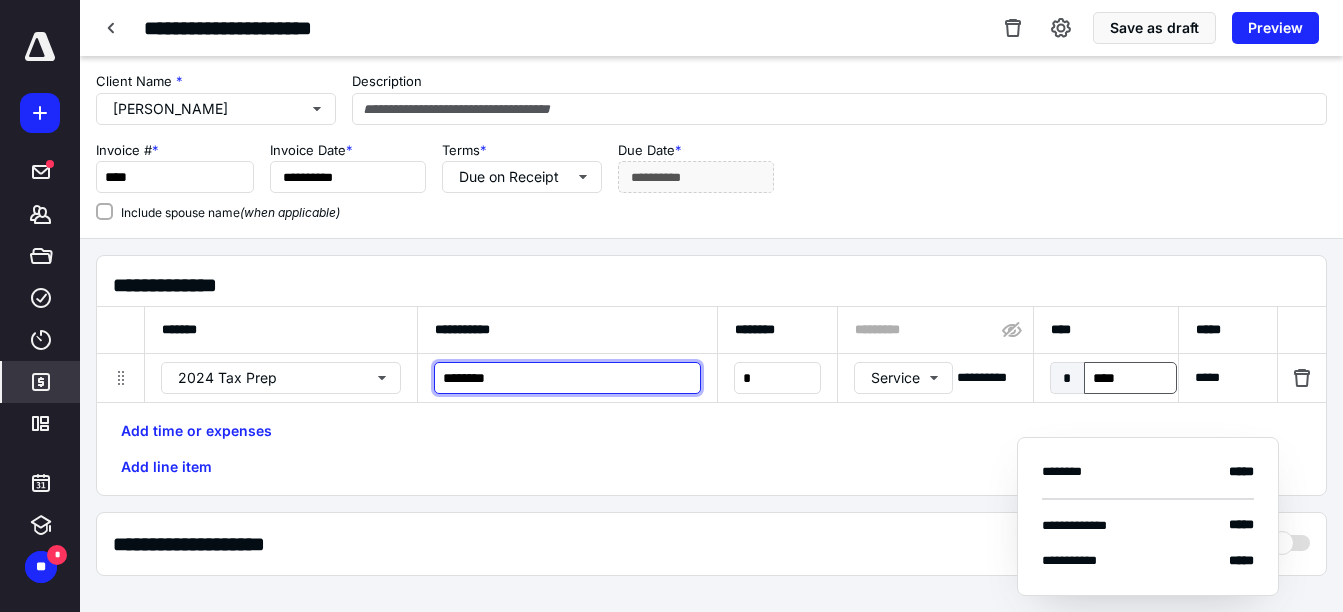 type on "********" 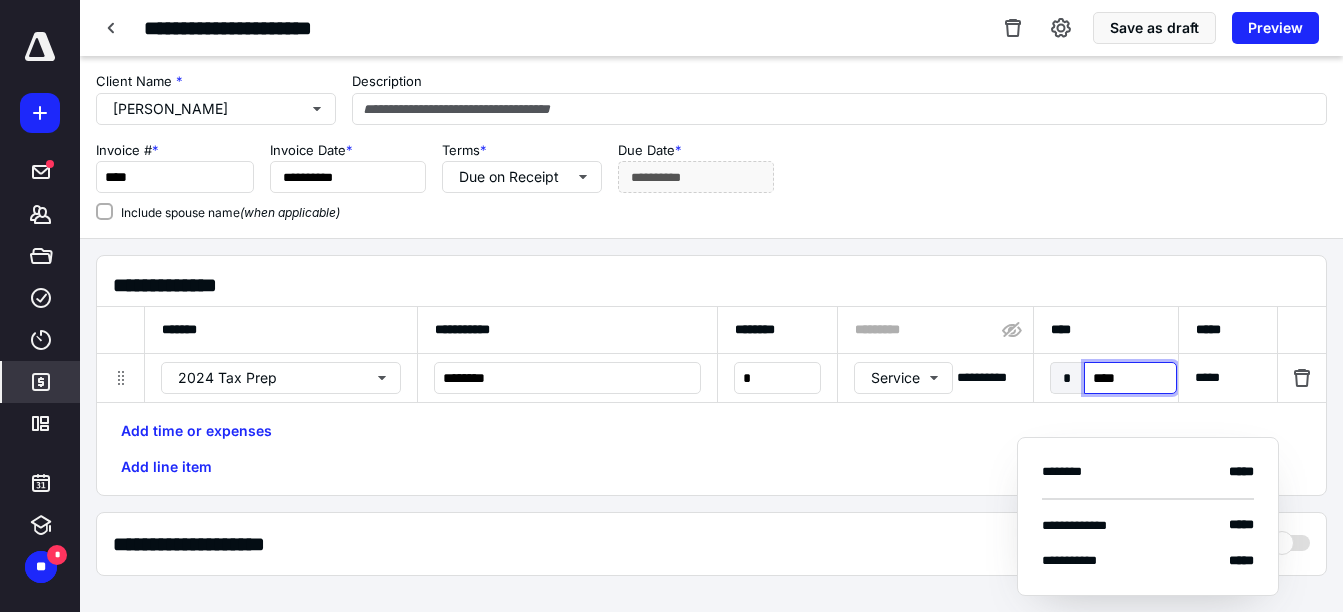 click on "****" at bounding box center [1130, 378] 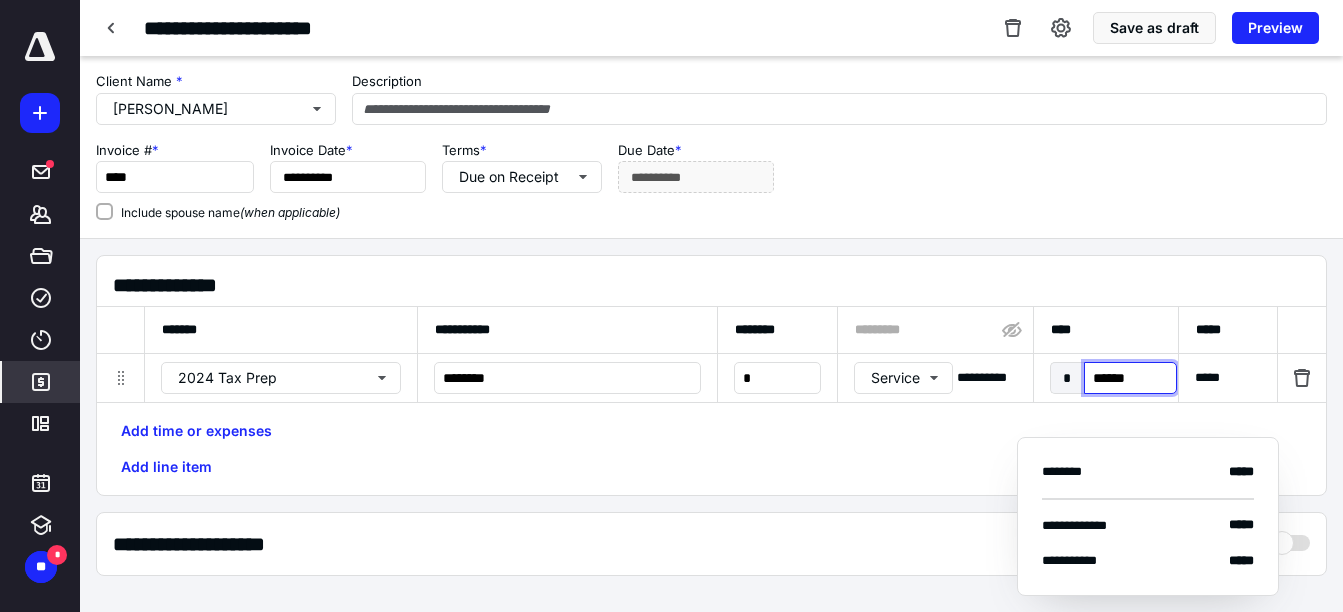 type on "******" 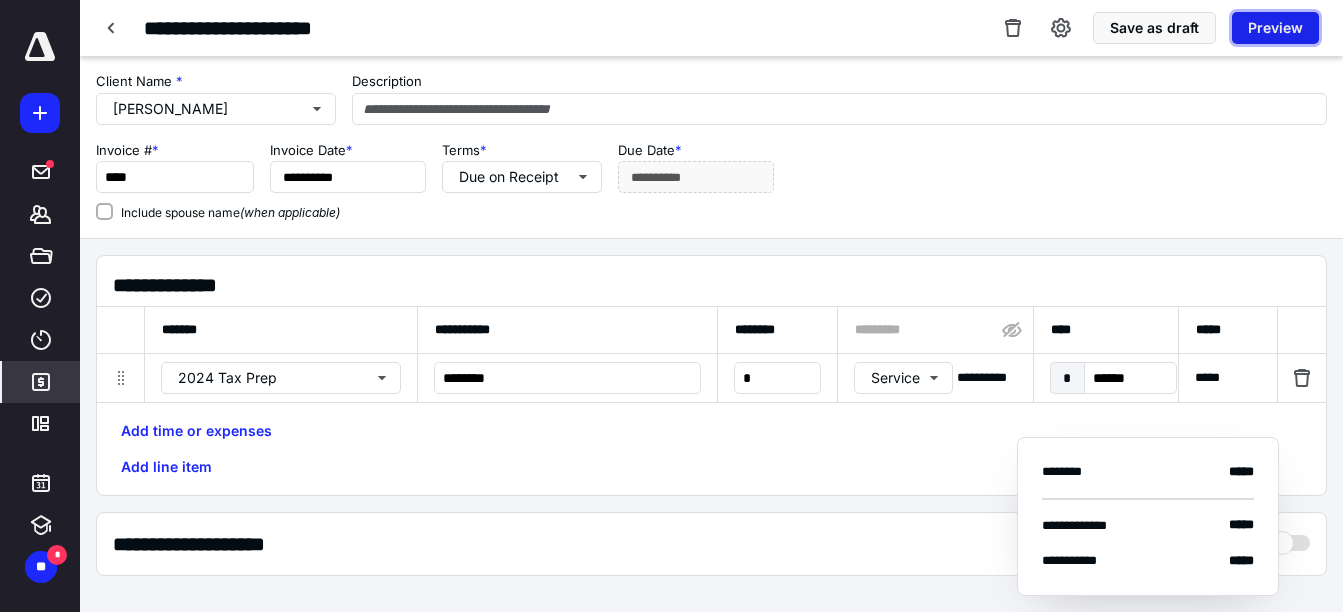 click on "Preview" at bounding box center [1275, 28] 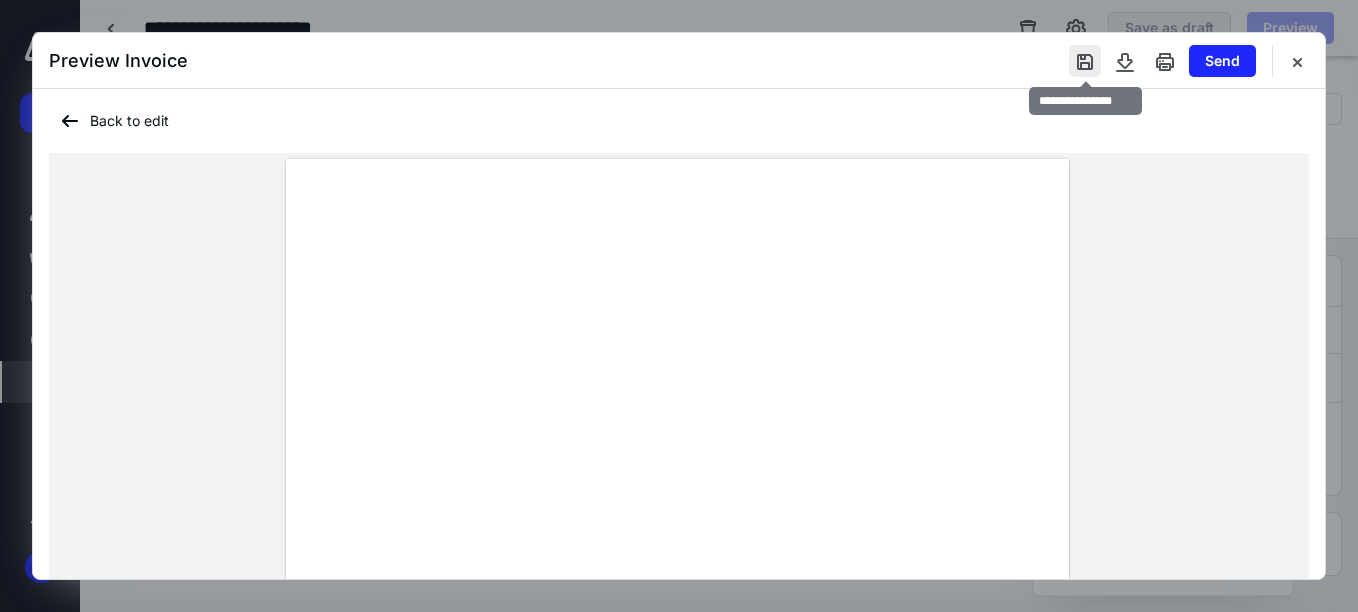 click at bounding box center (1085, 61) 